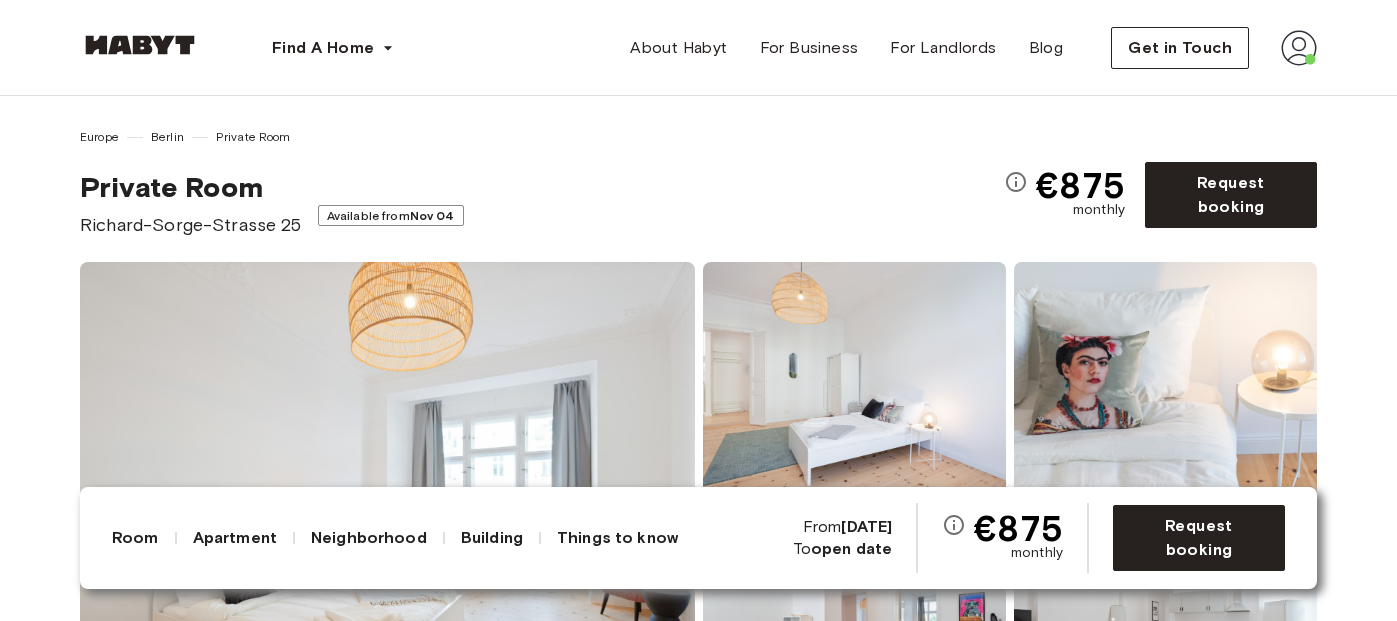 scroll, scrollTop: 0, scrollLeft: 0, axis: both 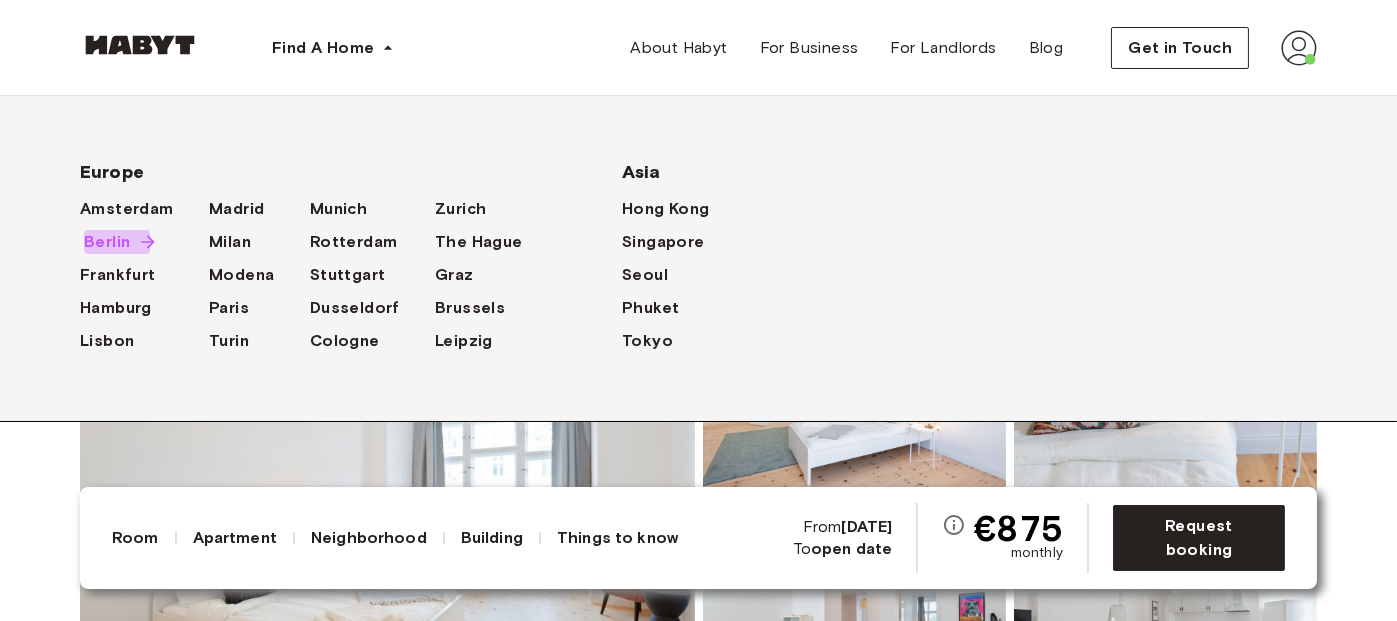 click on "Berlin" at bounding box center [107, 242] 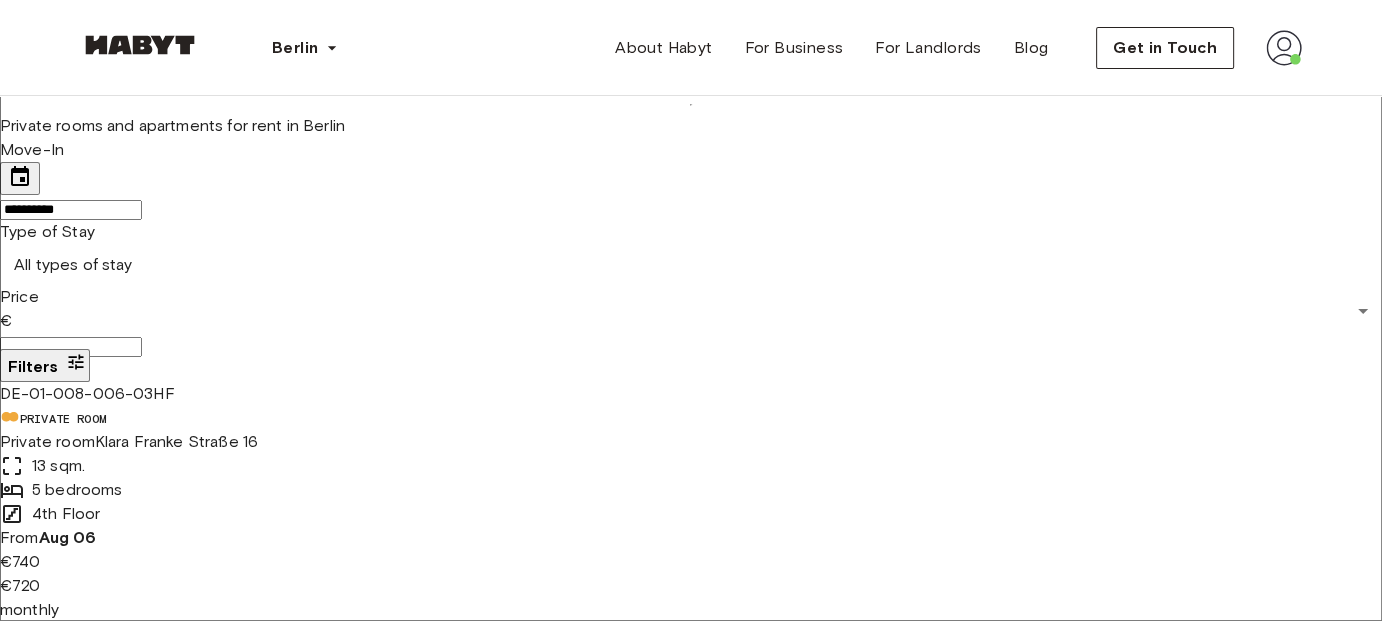 click at bounding box center [1357, 5248] 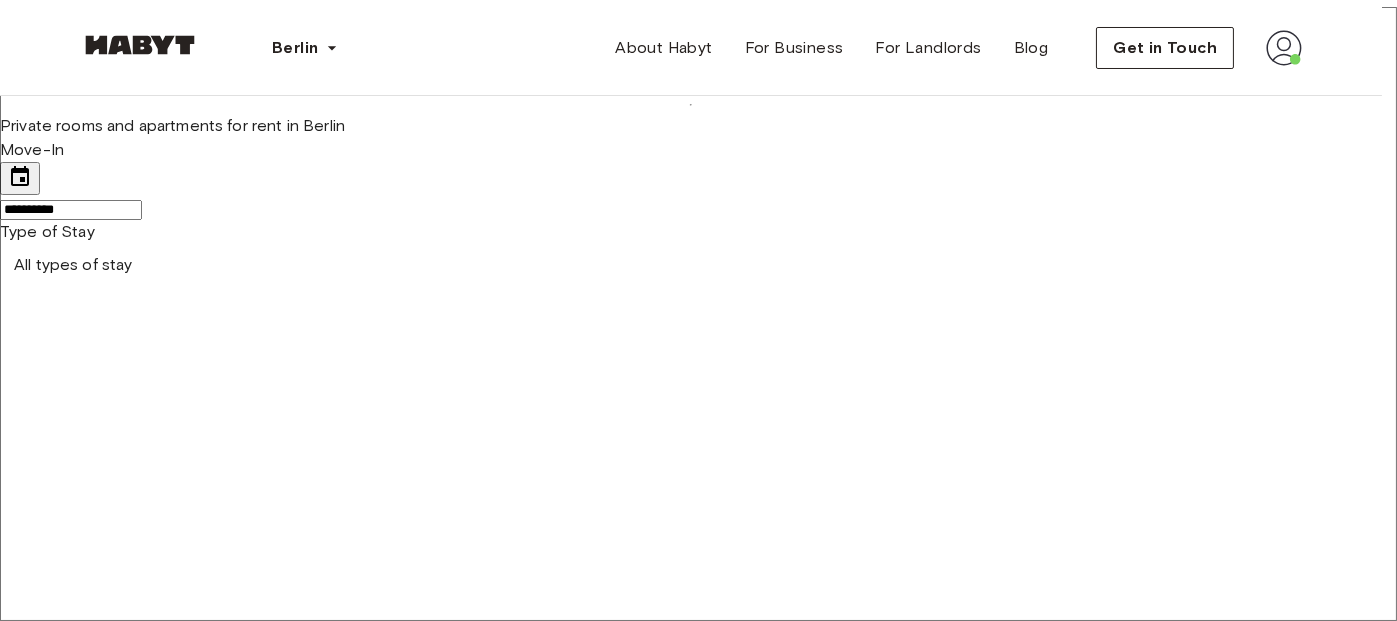 click on "Private apartment" at bounding box center (711, 12756) 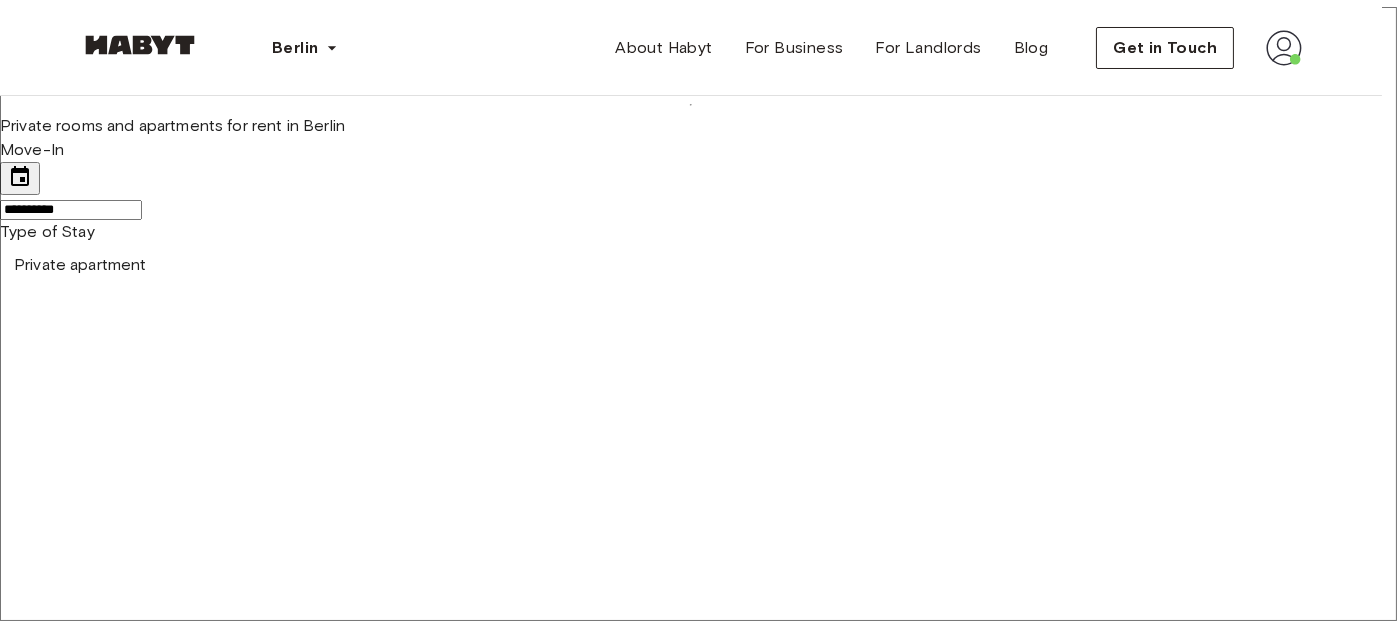 click on "Studio" at bounding box center [711, 6156] 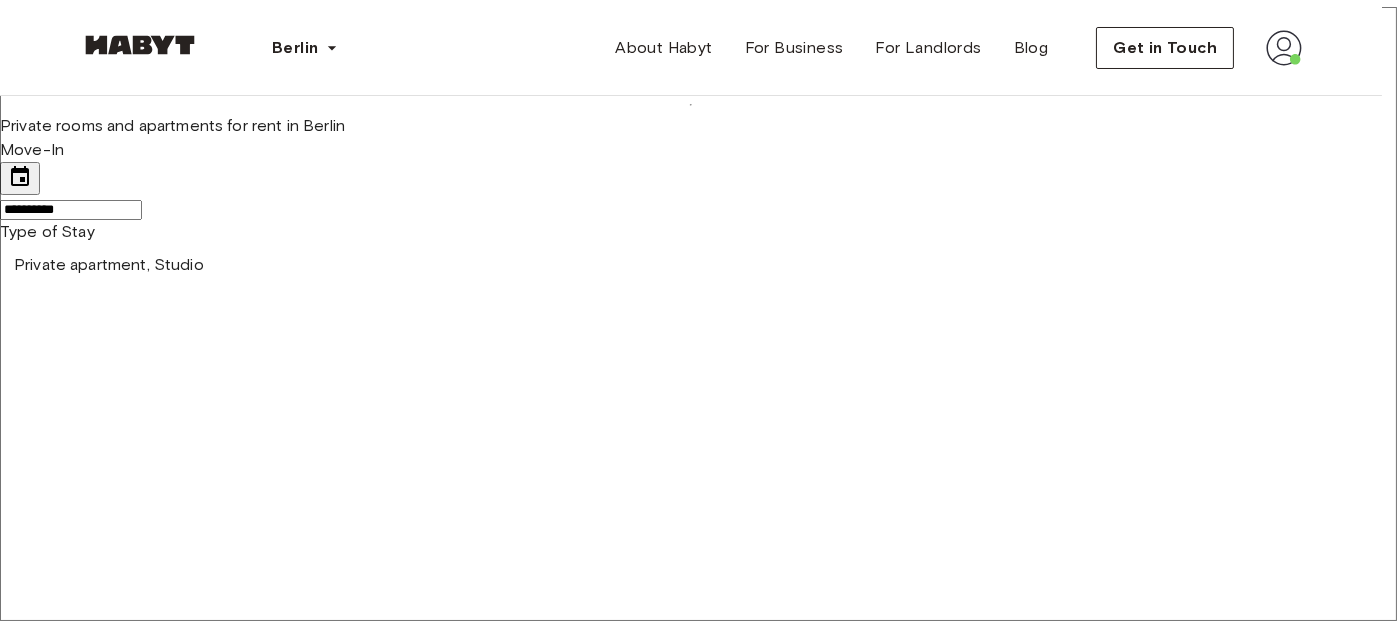 click at bounding box center [691, 10934] 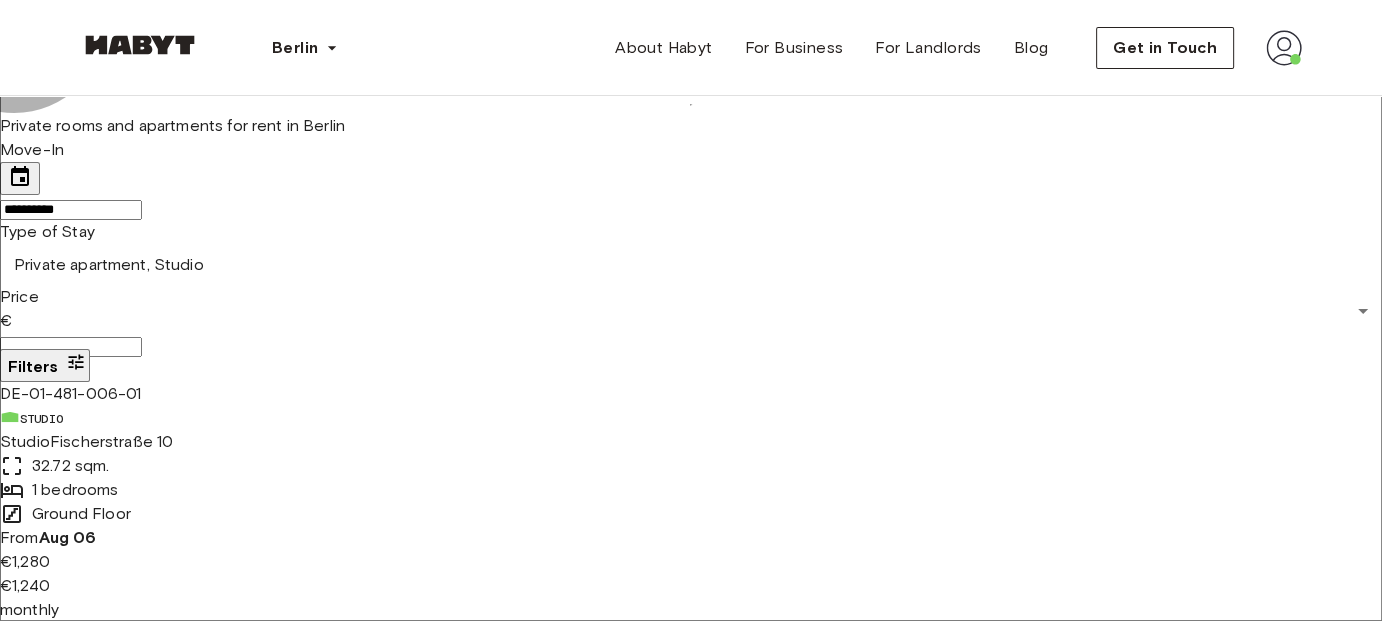 click on "Filters" at bounding box center (33, 366) 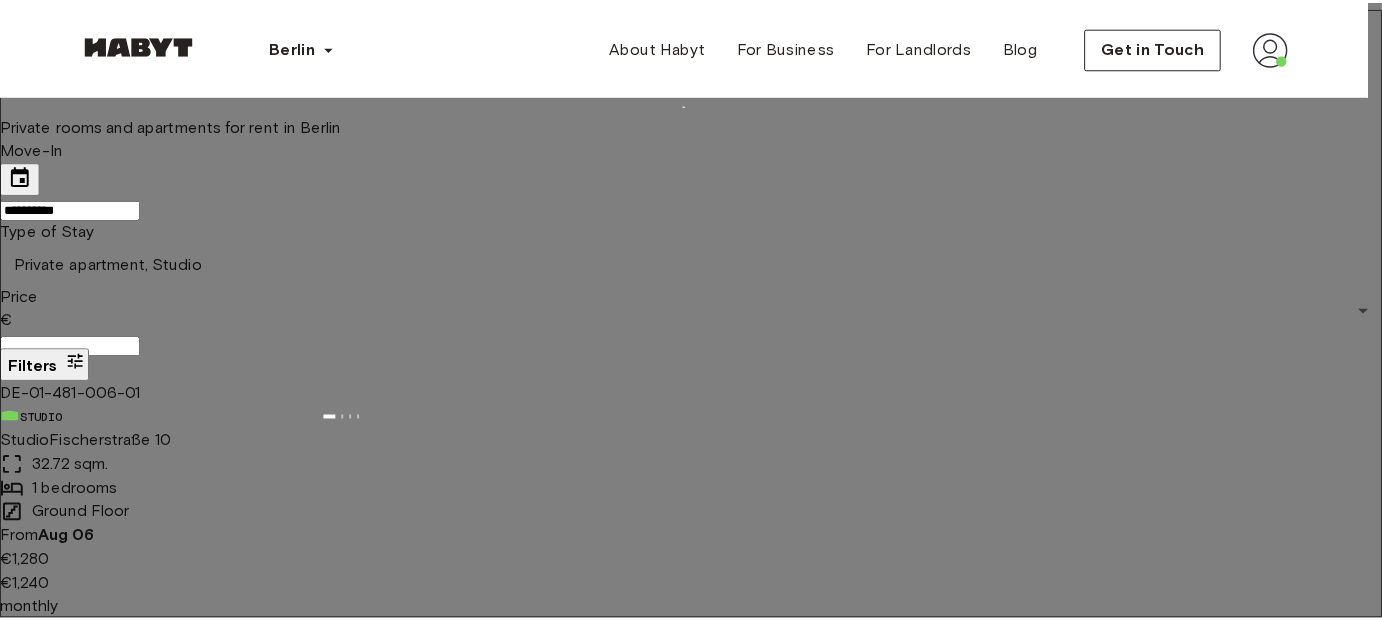 scroll, scrollTop: 300, scrollLeft: 0, axis: vertical 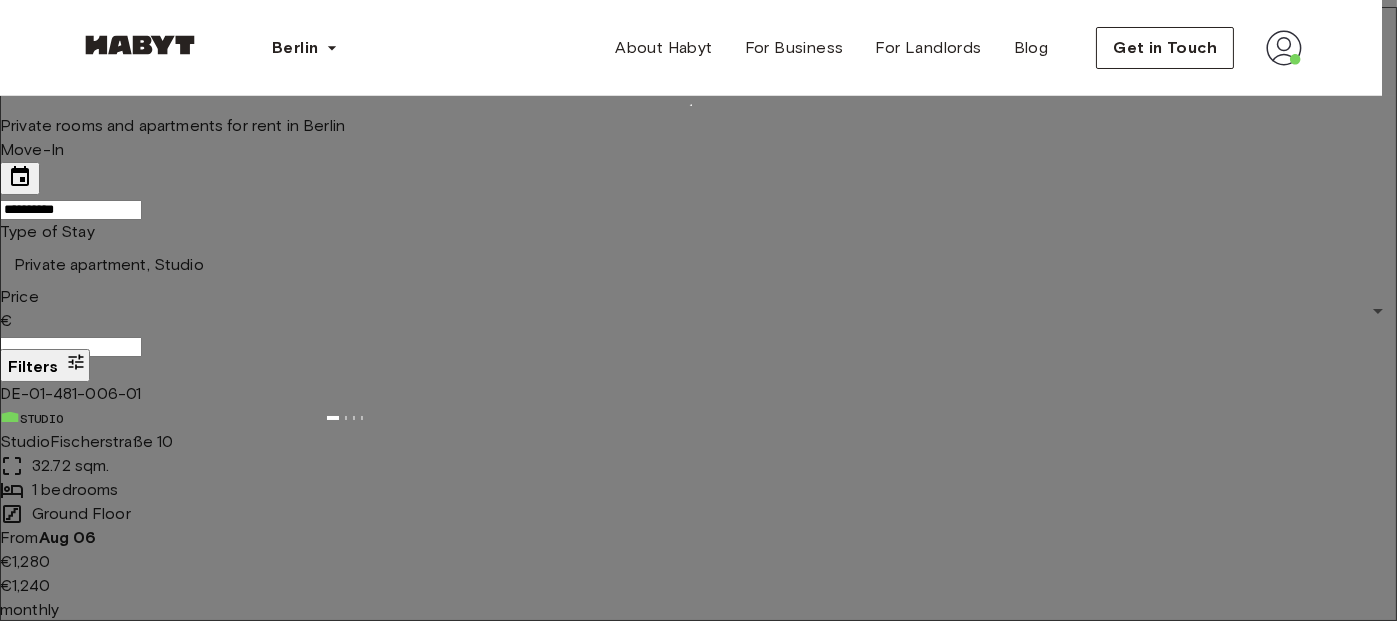 type on "**" 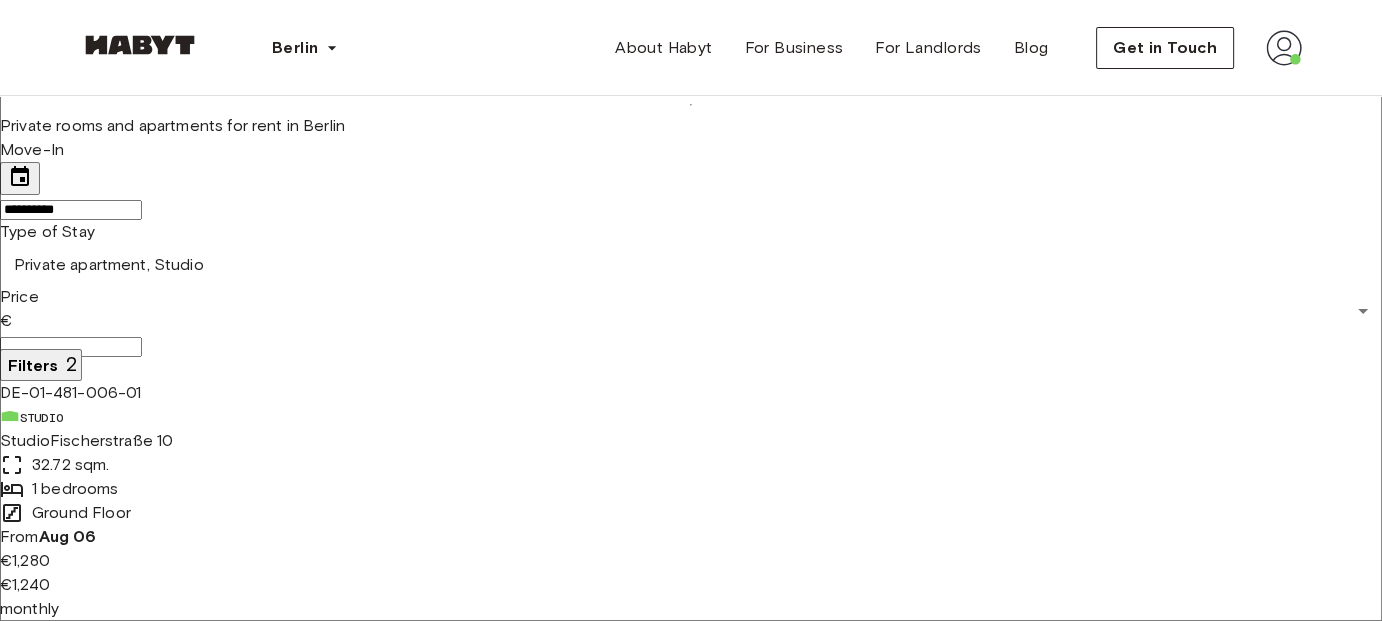 scroll, scrollTop: 1000, scrollLeft: 0, axis: vertical 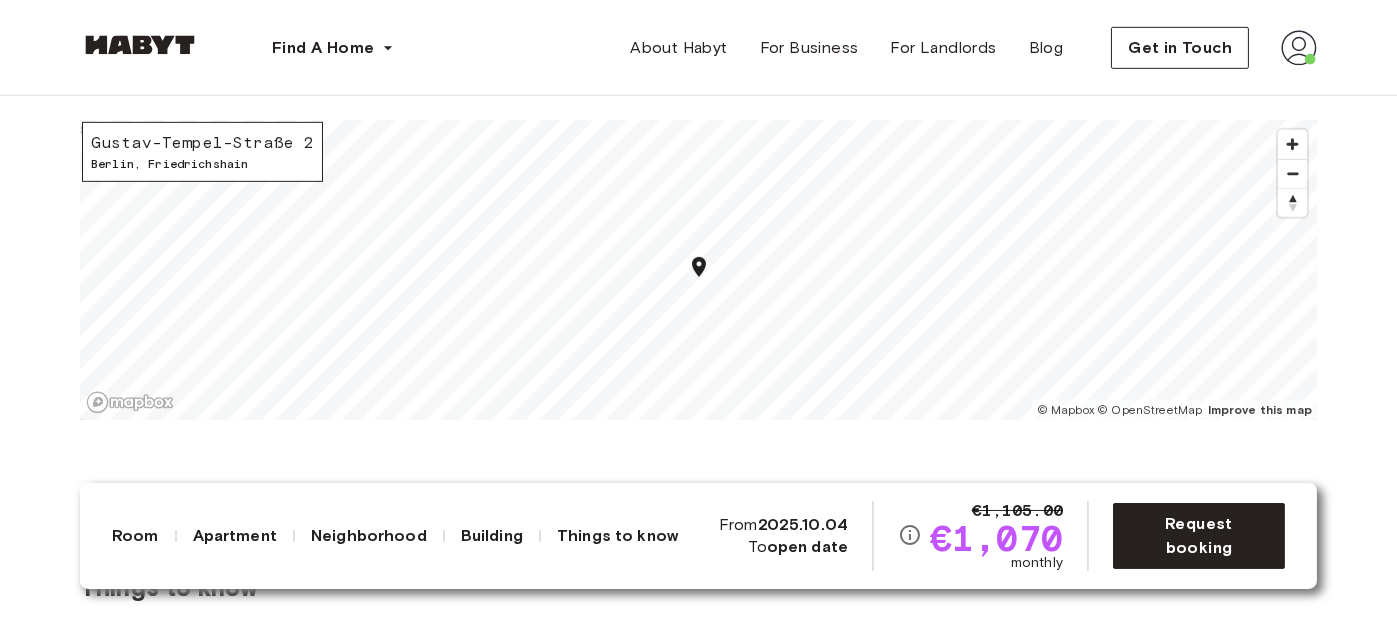 click on "Berlin ,   Friedrichshain" at bounding box center [202, 164] 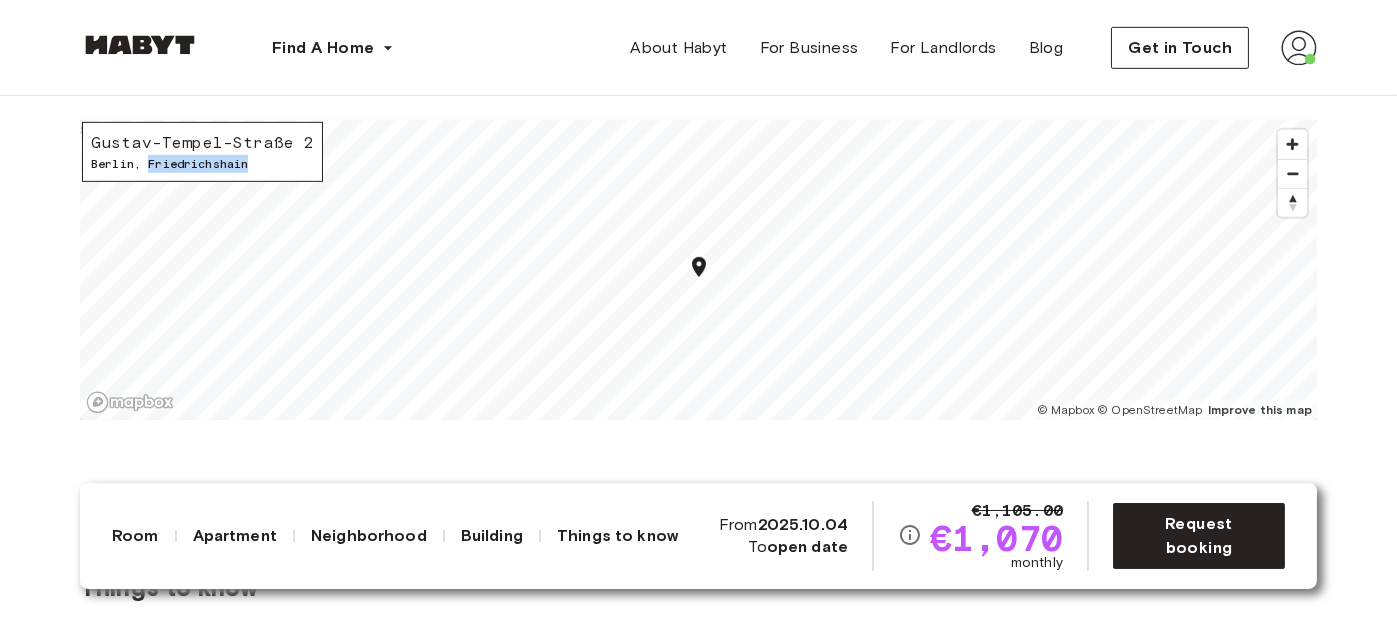 click on "Berlin ,   Friedrichshain" at bounding box center [202, 164] 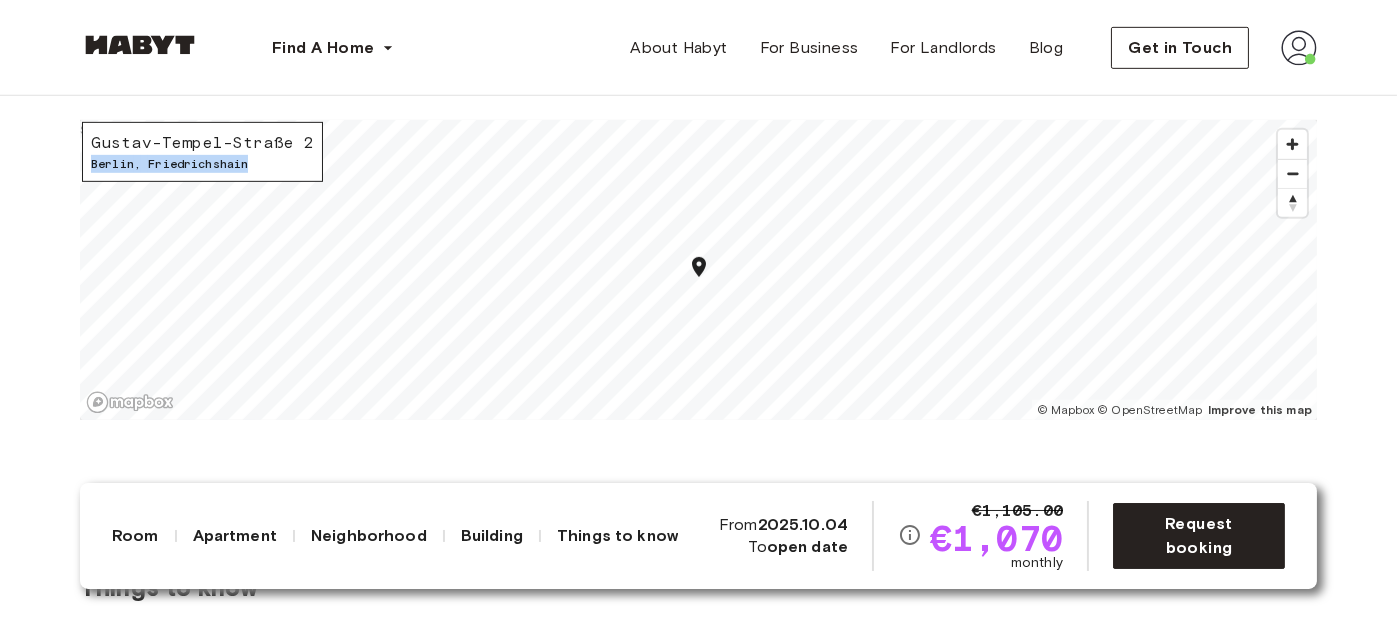 click on "Berlin ,   Friedrichshain" at bounding box center [202, 164] 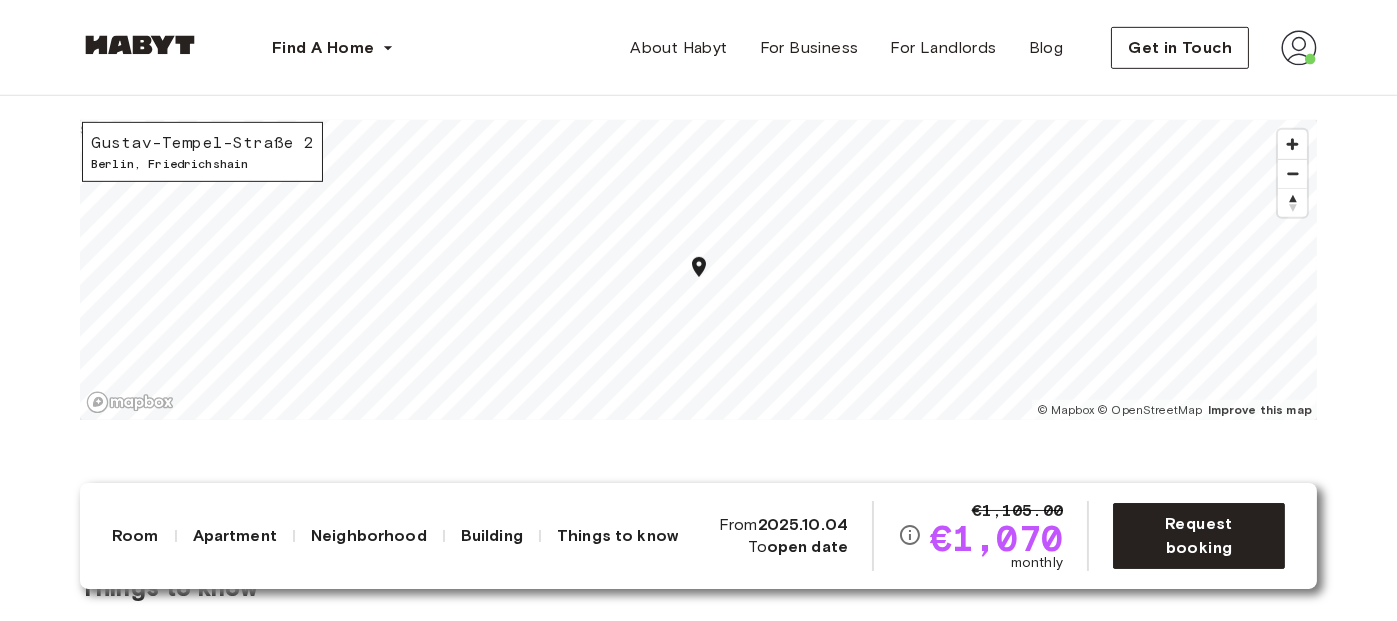 drag, startPoint x: 204, startPoint y: 159, endPoint x: 128, endPoint y: 142, distance: 77.87811 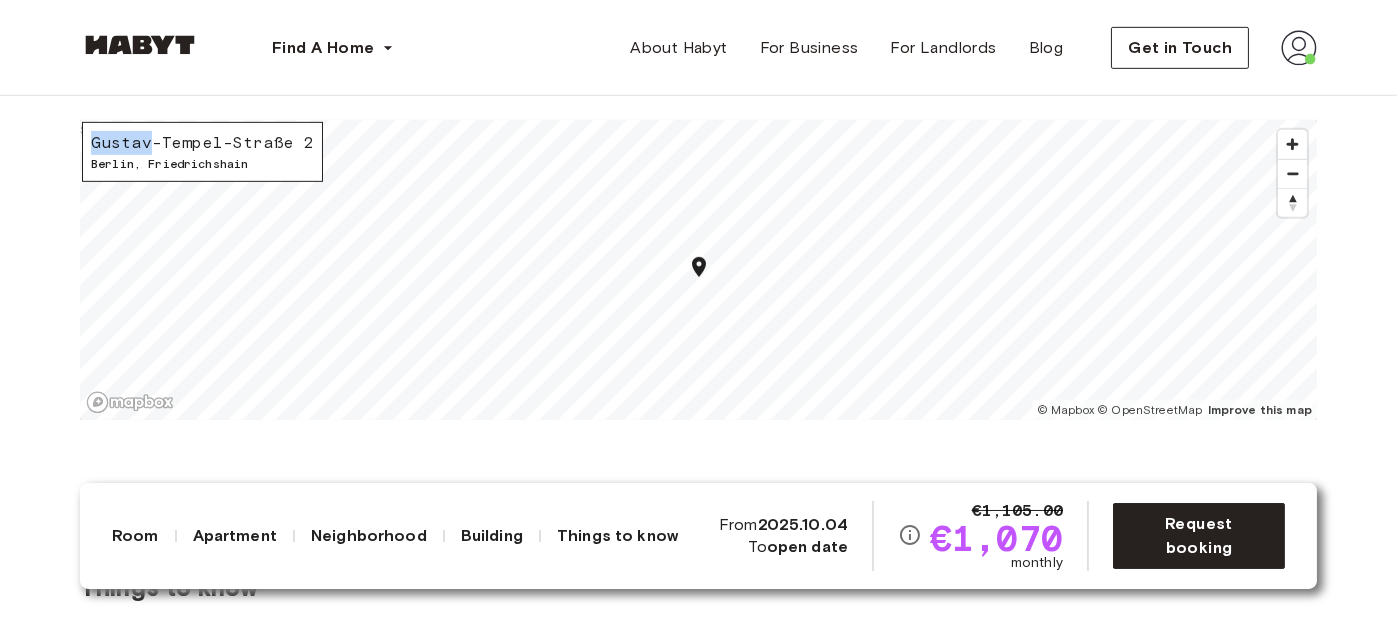 click on "Gustav-Tempel-Straße 2" at bounding box center [202, 143] 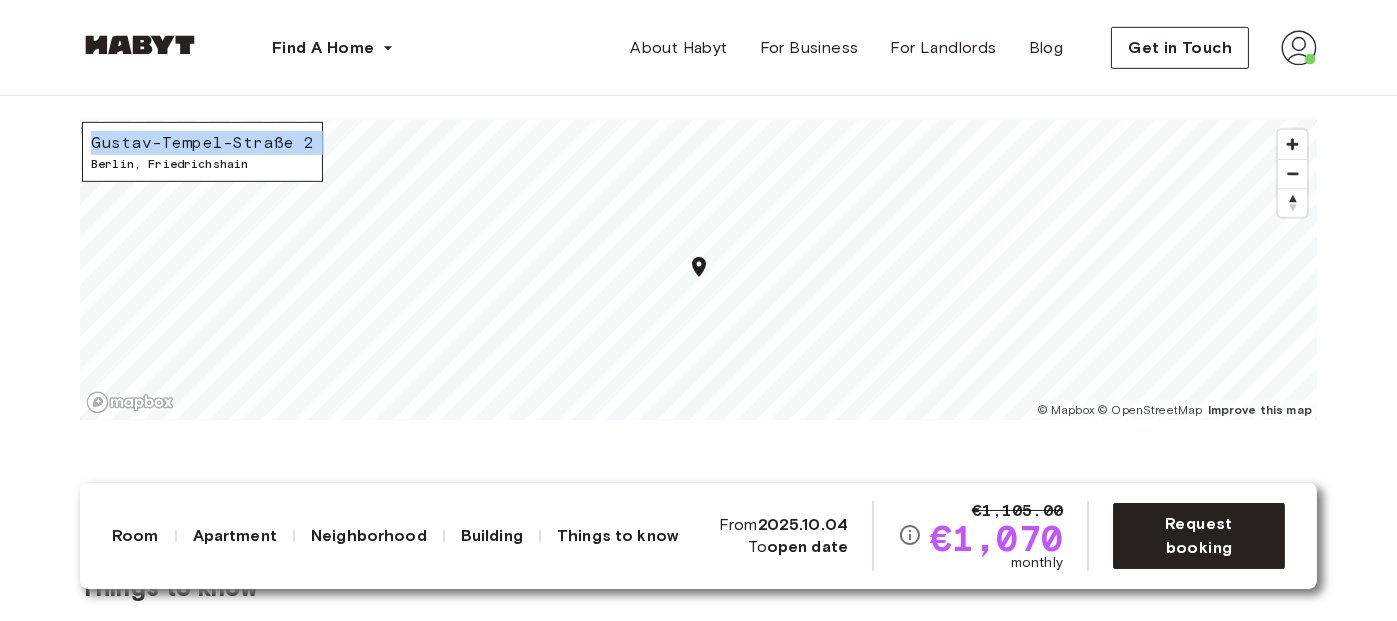 click on "Gustav-Tempel-Straße 2" at bounding box center (202, 143) 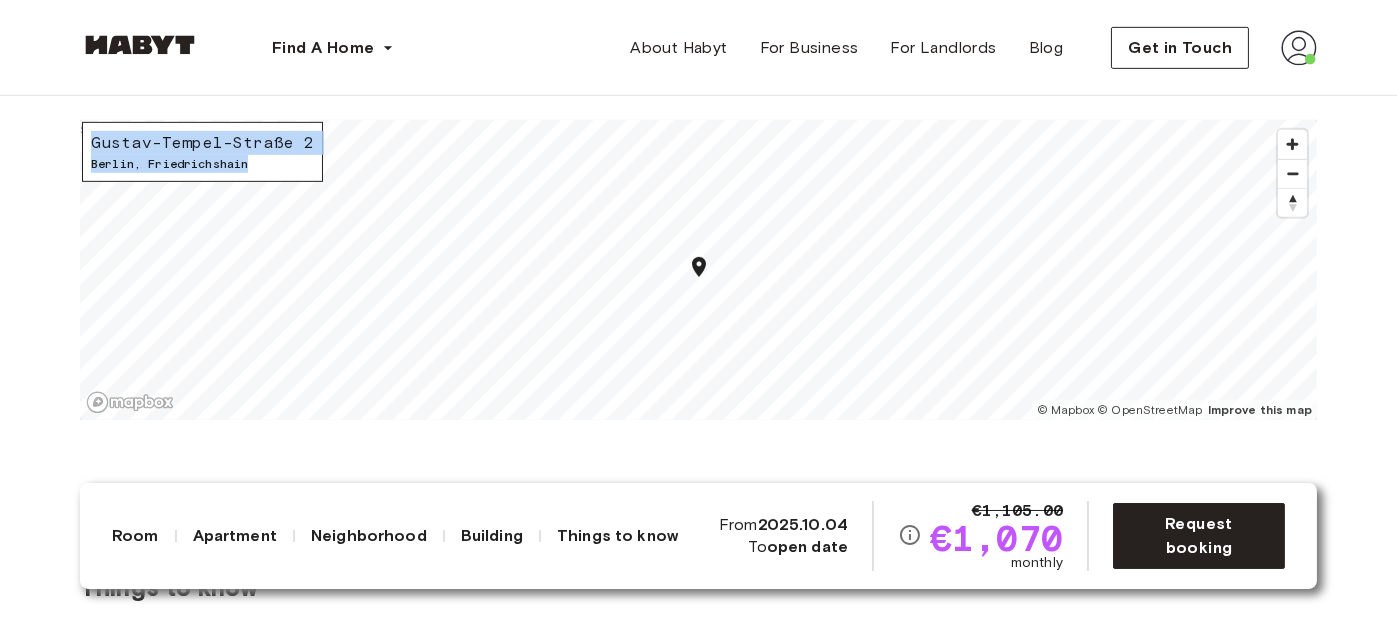 drag, startPoint x: 91, startPoint y: 139, endPoint x: 291, endPoint y: 157, distance: 200.80836 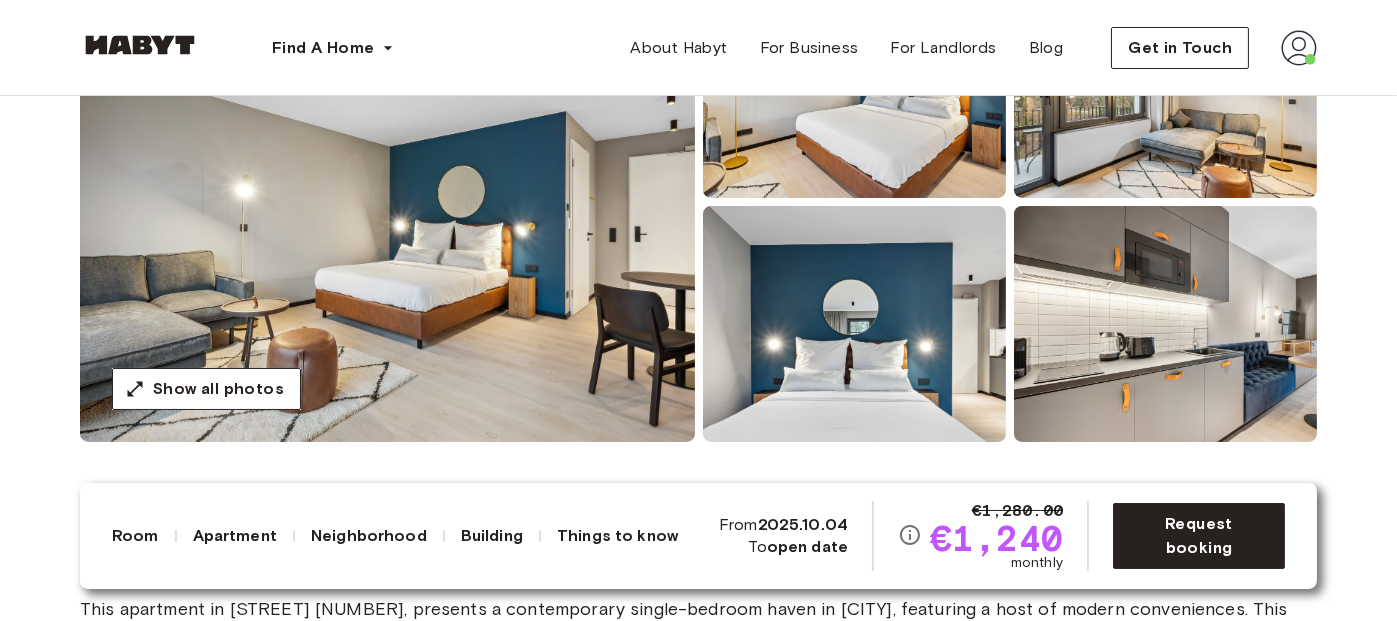 scroll, scrollTop: 300, scrollLeft: 0, axis: vertical 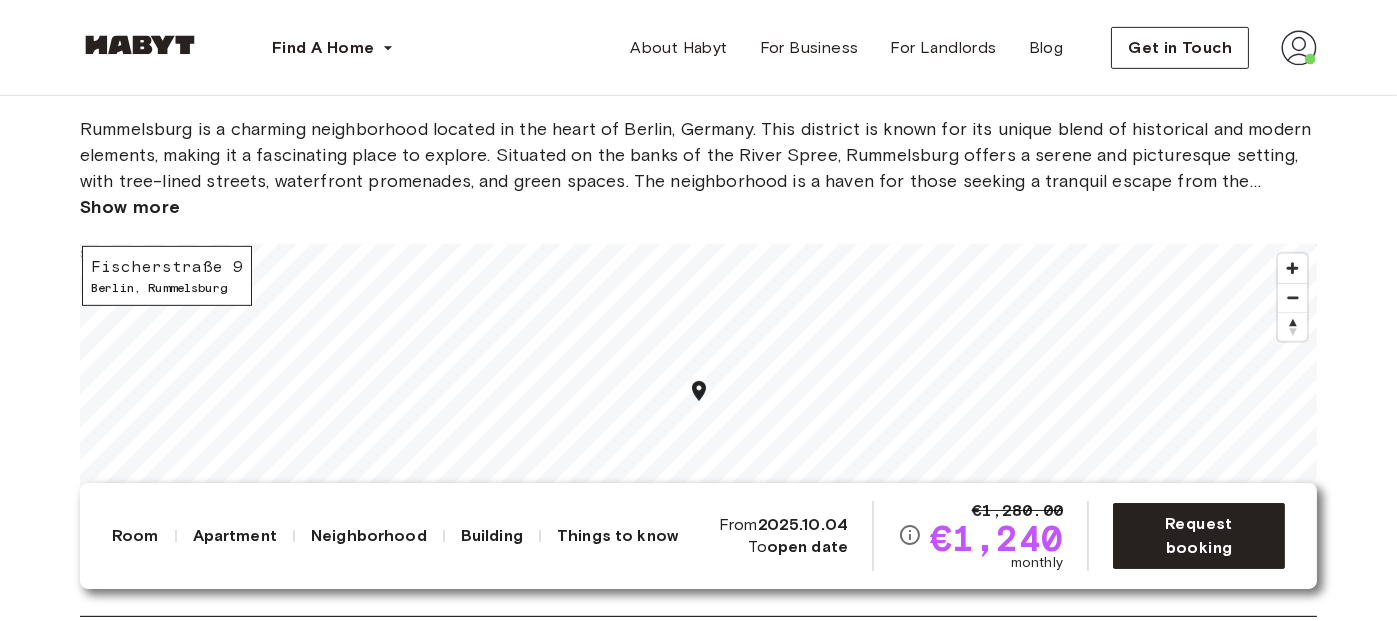 click on "Fischerstraße 9" at bounding box center (167, 267) 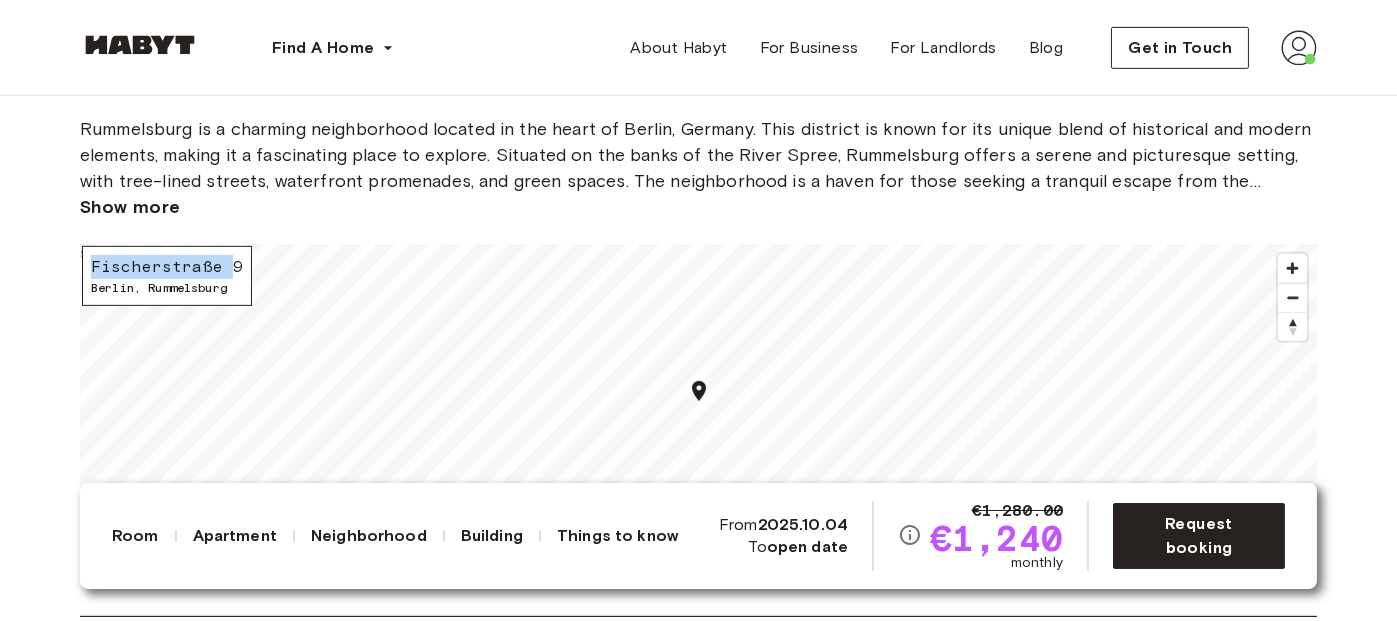 click on "Fischerstraße 9" at bounding box center [167, 267] 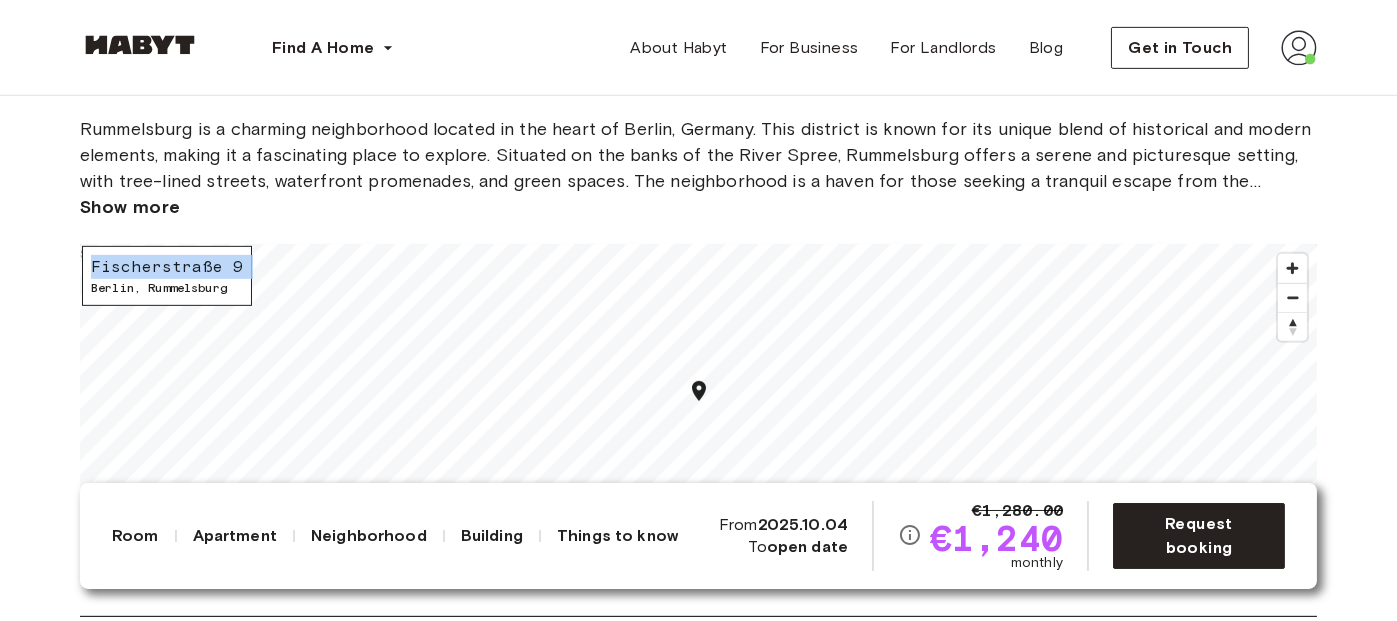 click on "Fischerstraße 9" at bounding box center (167, 267) 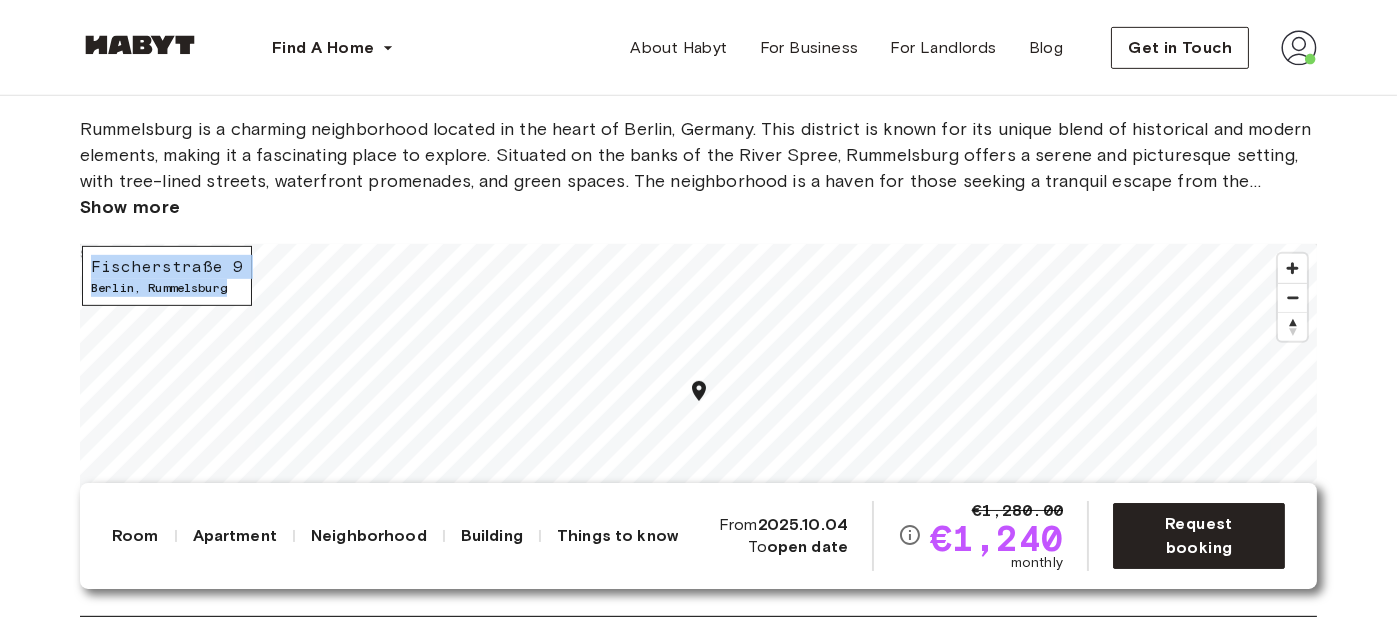 drag, startPoint x: 89, startPoint y: 259, endPoint x: 240, endPoint y: 284, distance: 153.05554 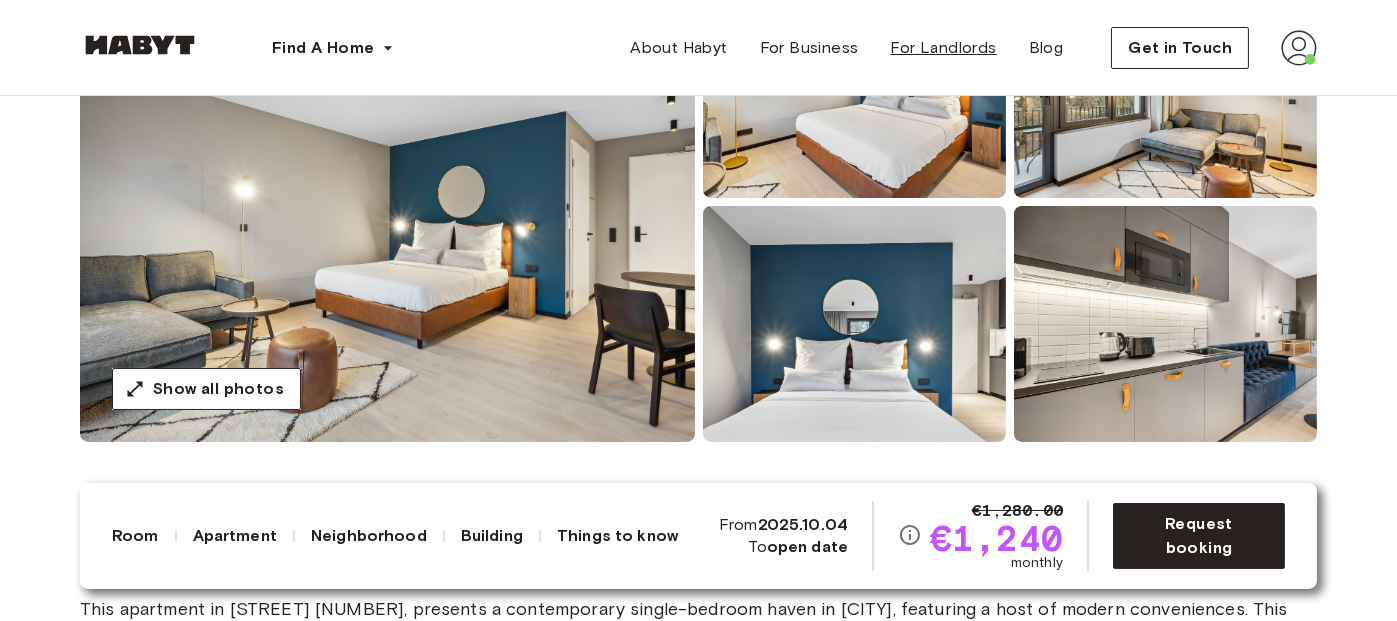 scroll, scrollTop: 0, scrollLeft: 0, axis: both 